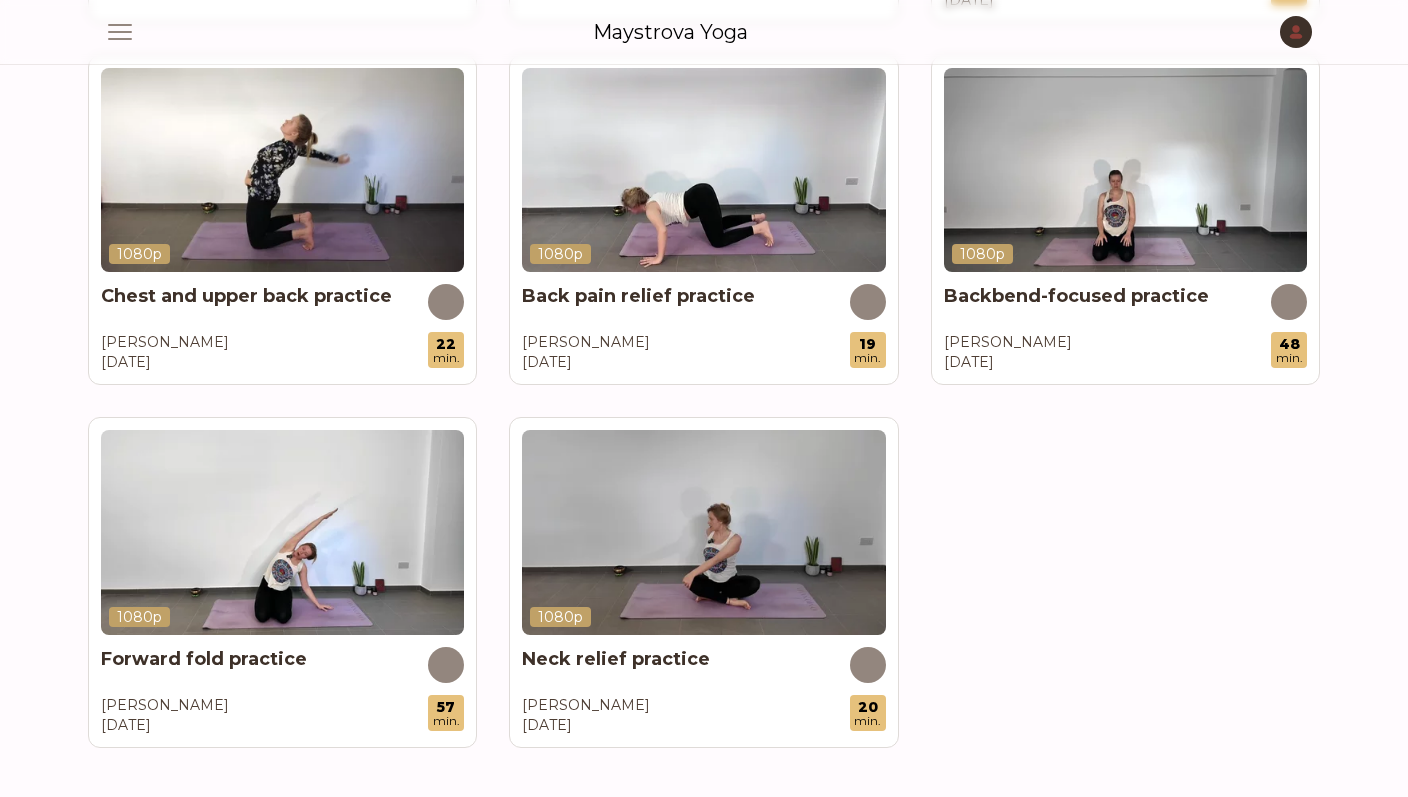 scroll, scrollTop: 1074, scrollLeft: 0, axis: vertical 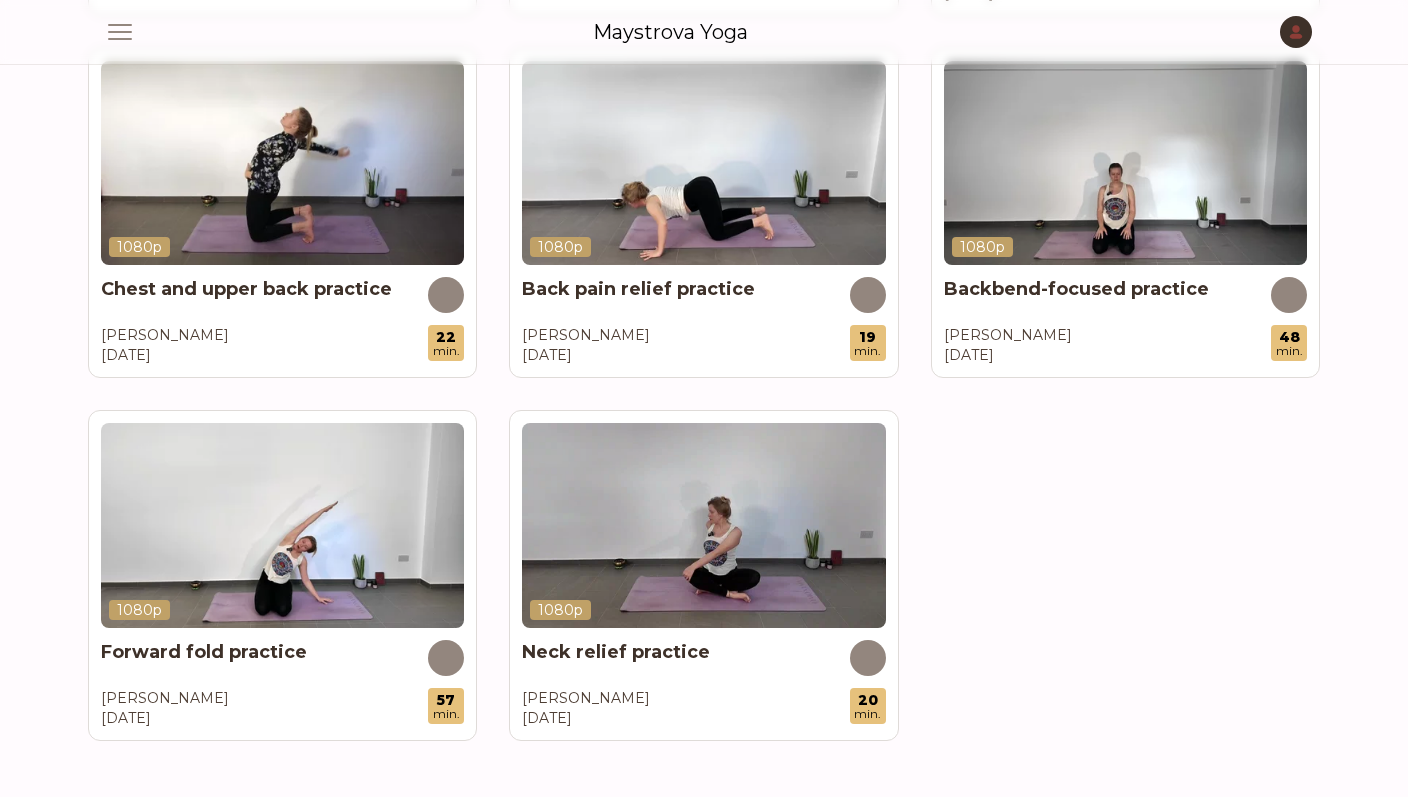 click at bounding box center (703, 525) 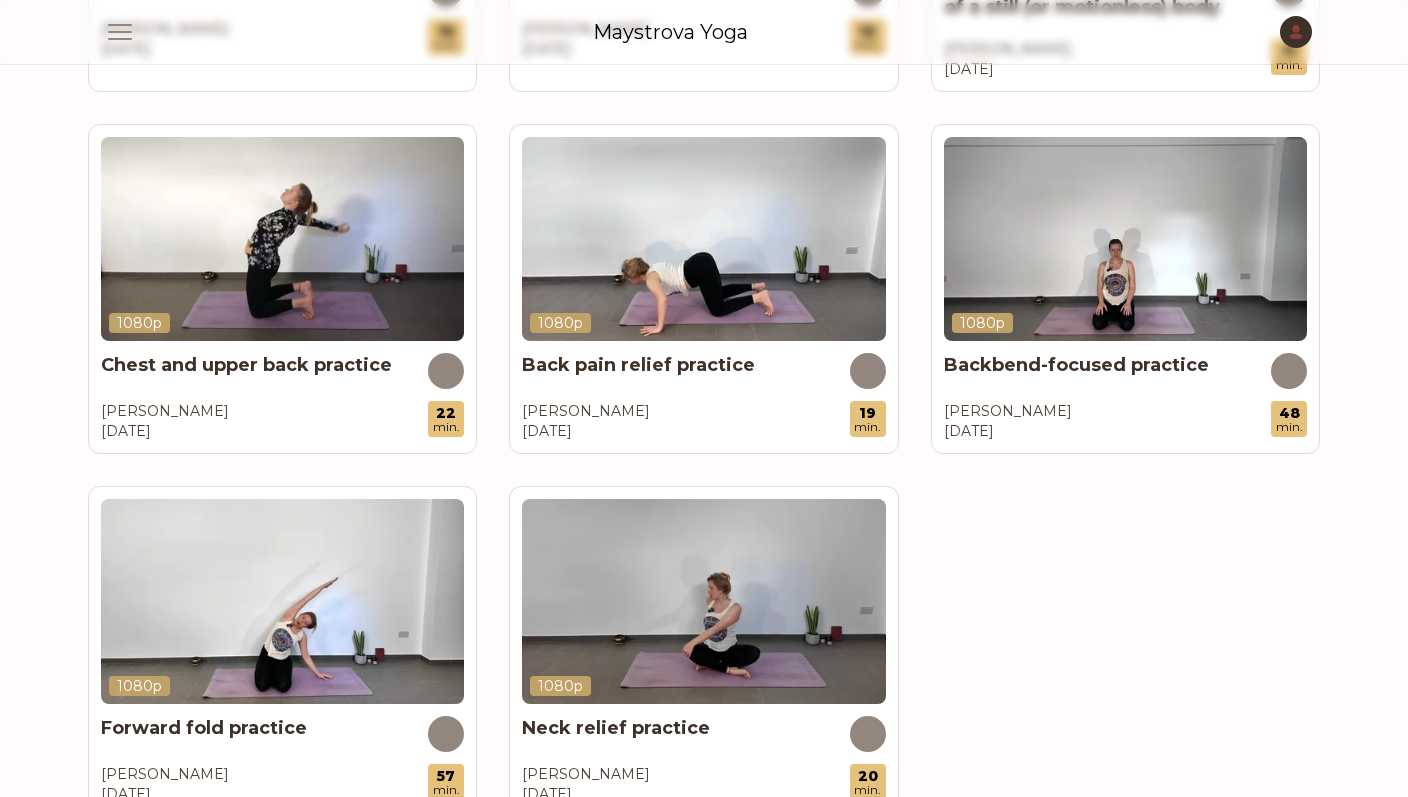 scroll, scrollTop: 979, scrollLeft: 0, axis: vertical 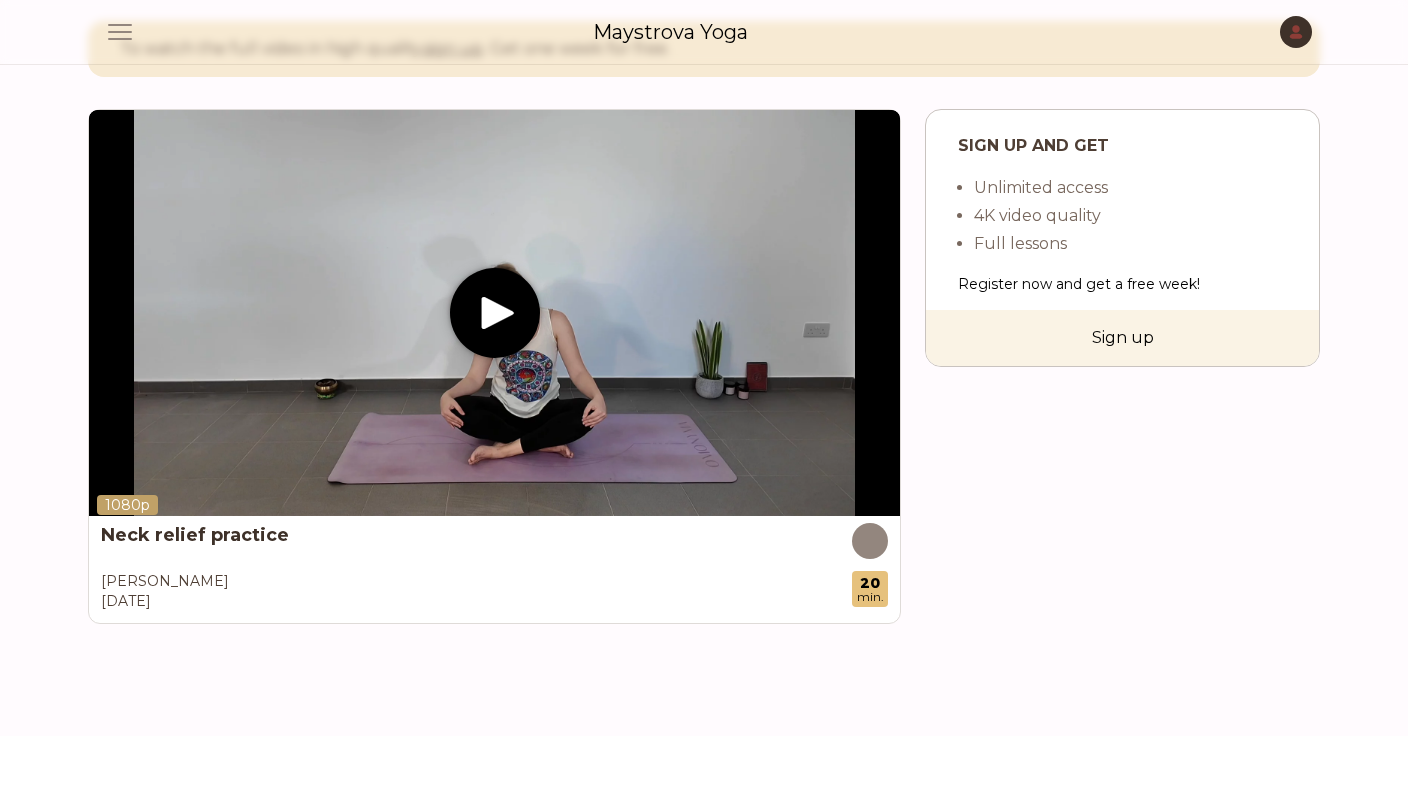click 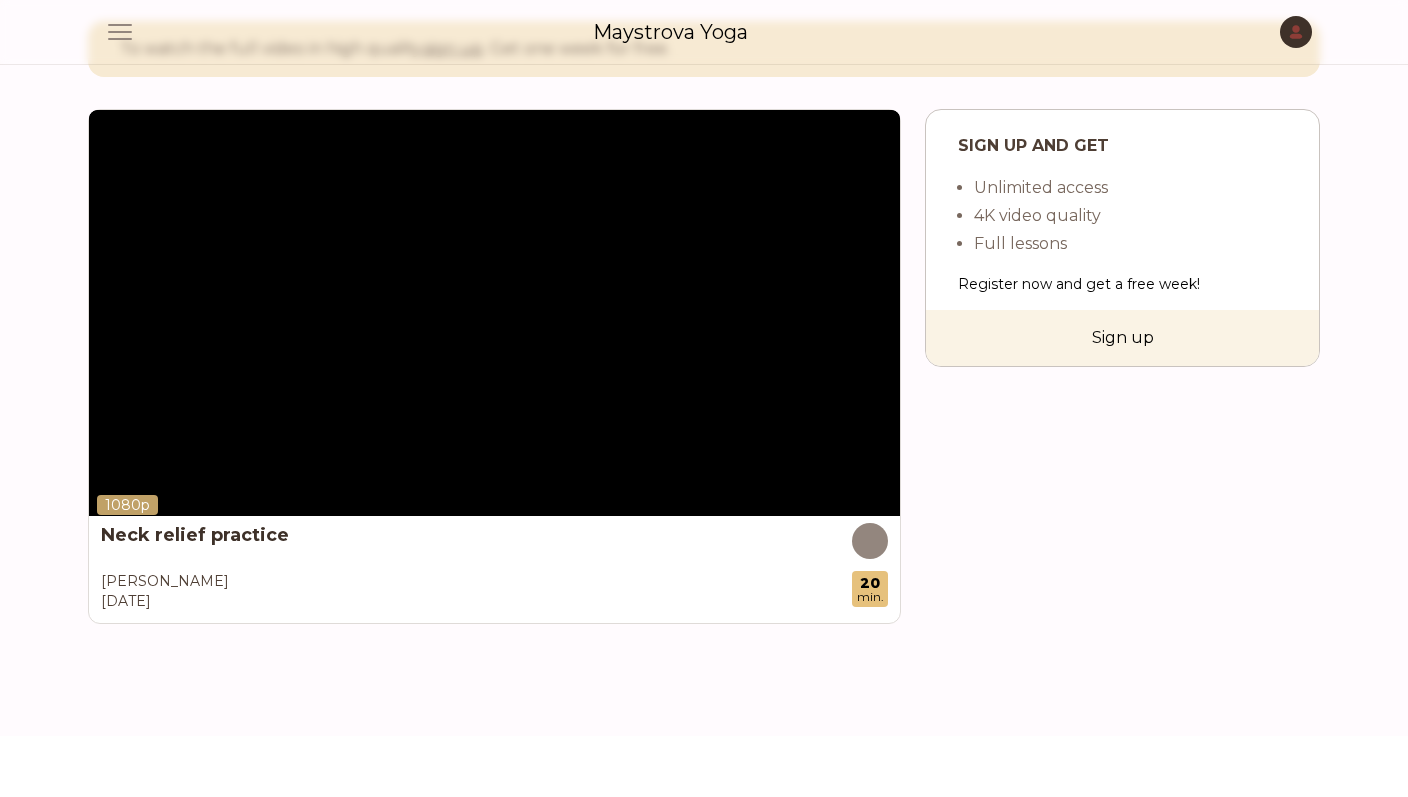 click on "Sign up and get Unlimited access 4K video quality Full lessons Register now and get a free week! Sign up" at bounding box center [1122, 366] 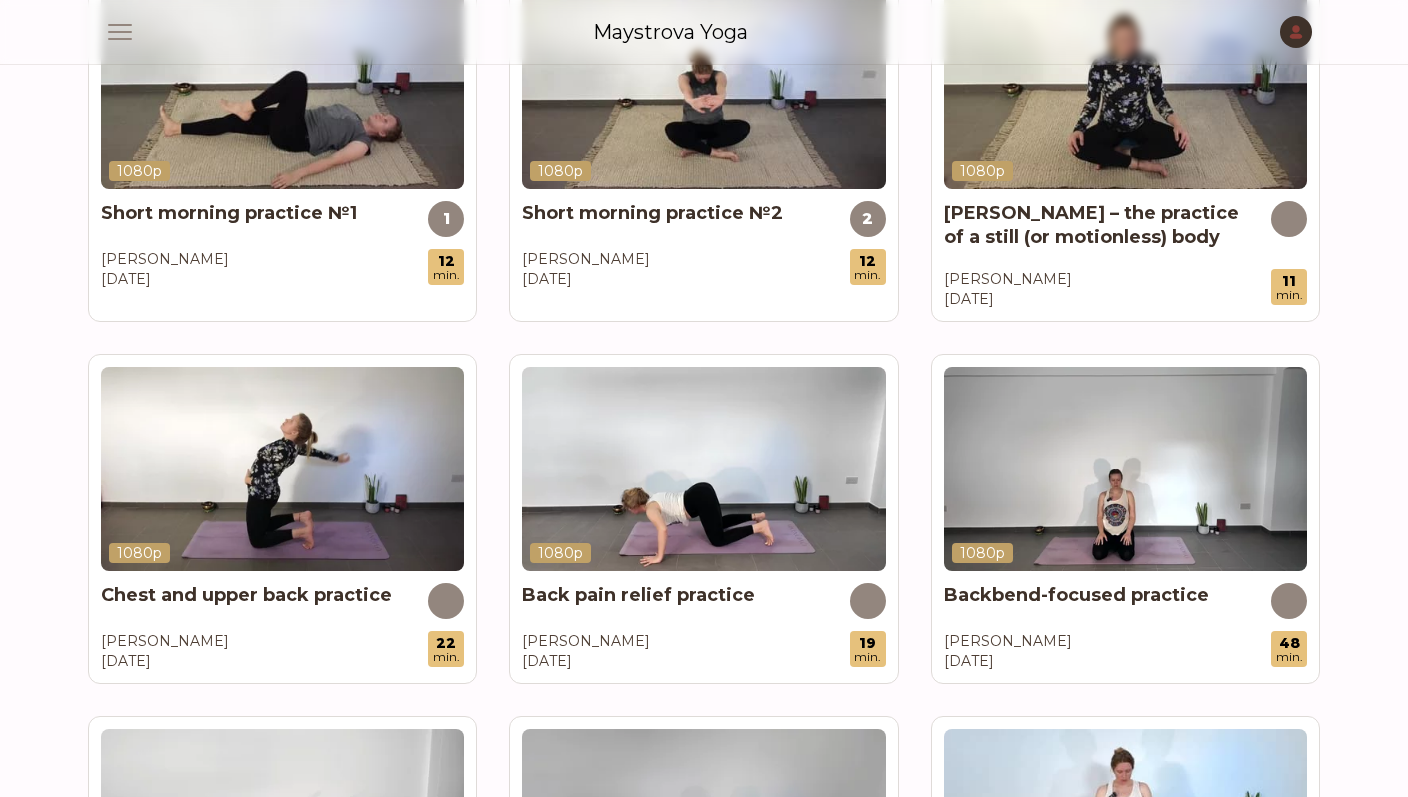scroll, scrollTop: 955, scrollLeft: 0, axis: vertical 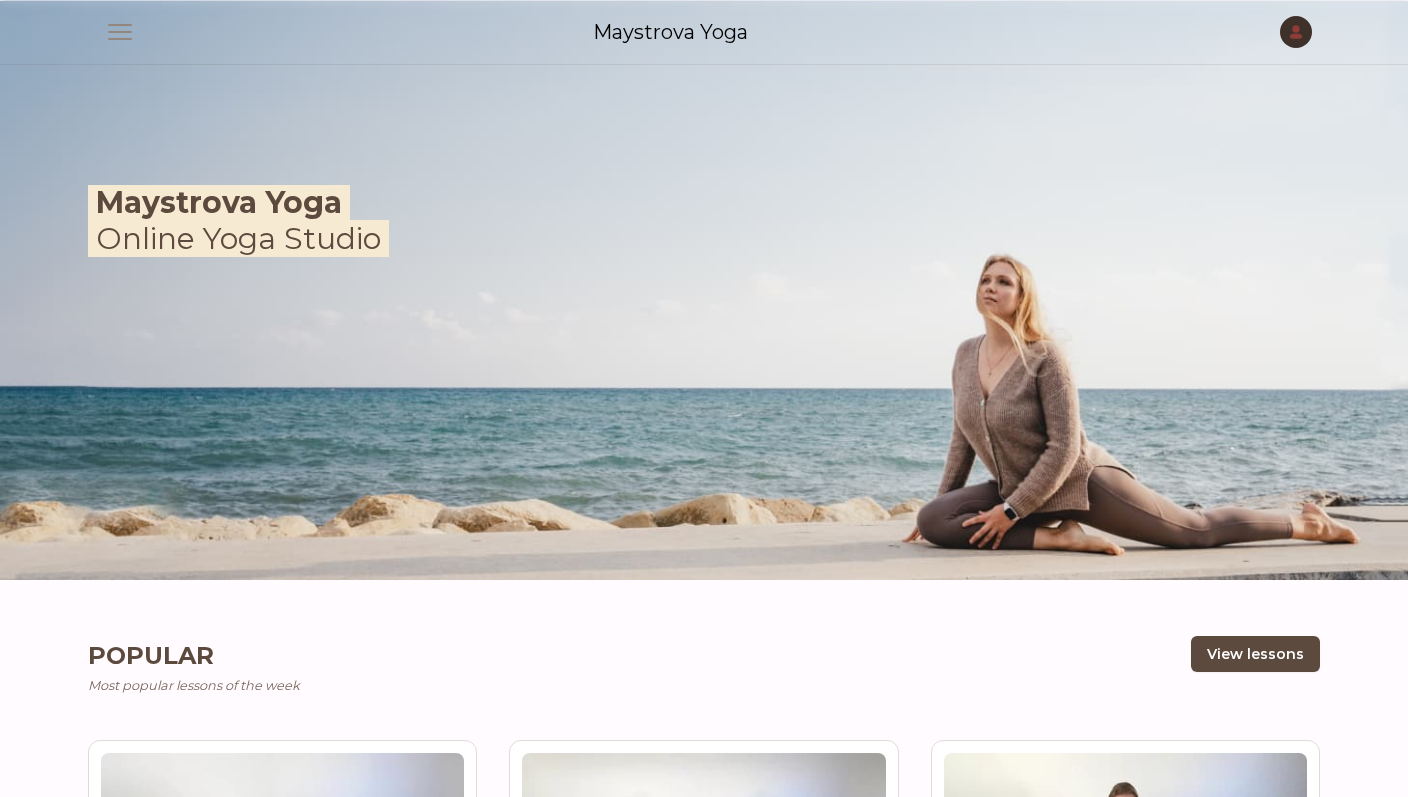click at bounding box center [120, 32] 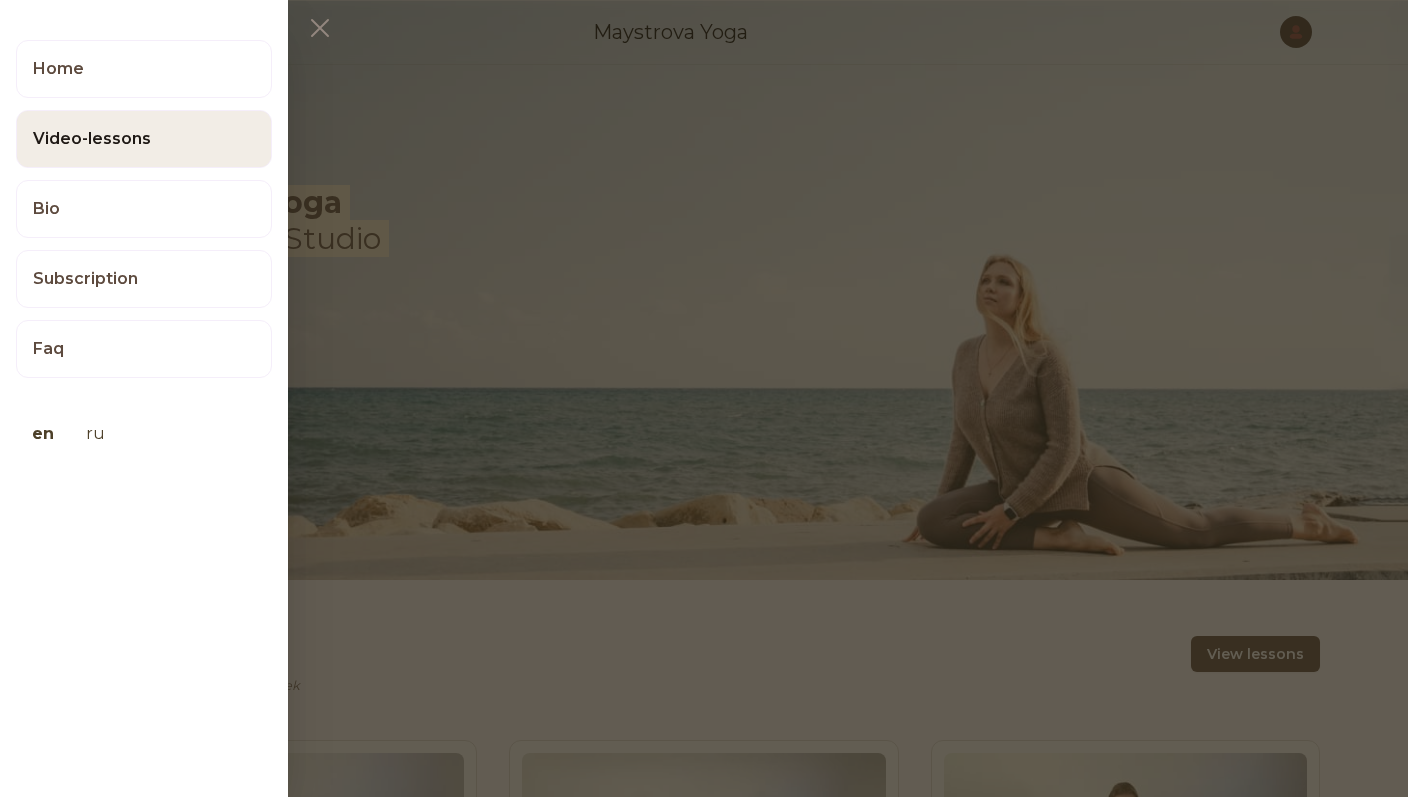 click on "Video-lessons" at bounding box center (144, 139) 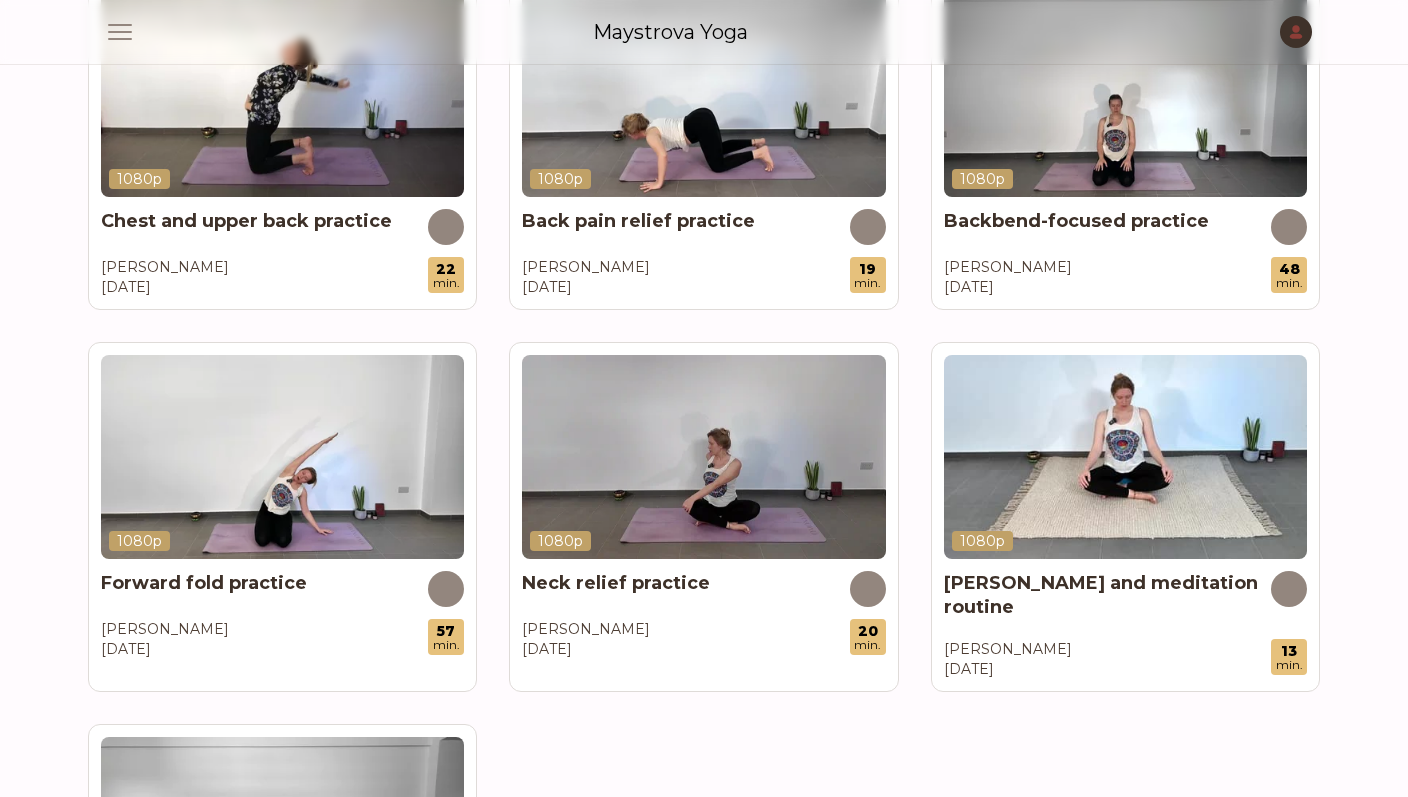 scroll, scrollTop: 729, scrollLeft: 0, axis: vertical 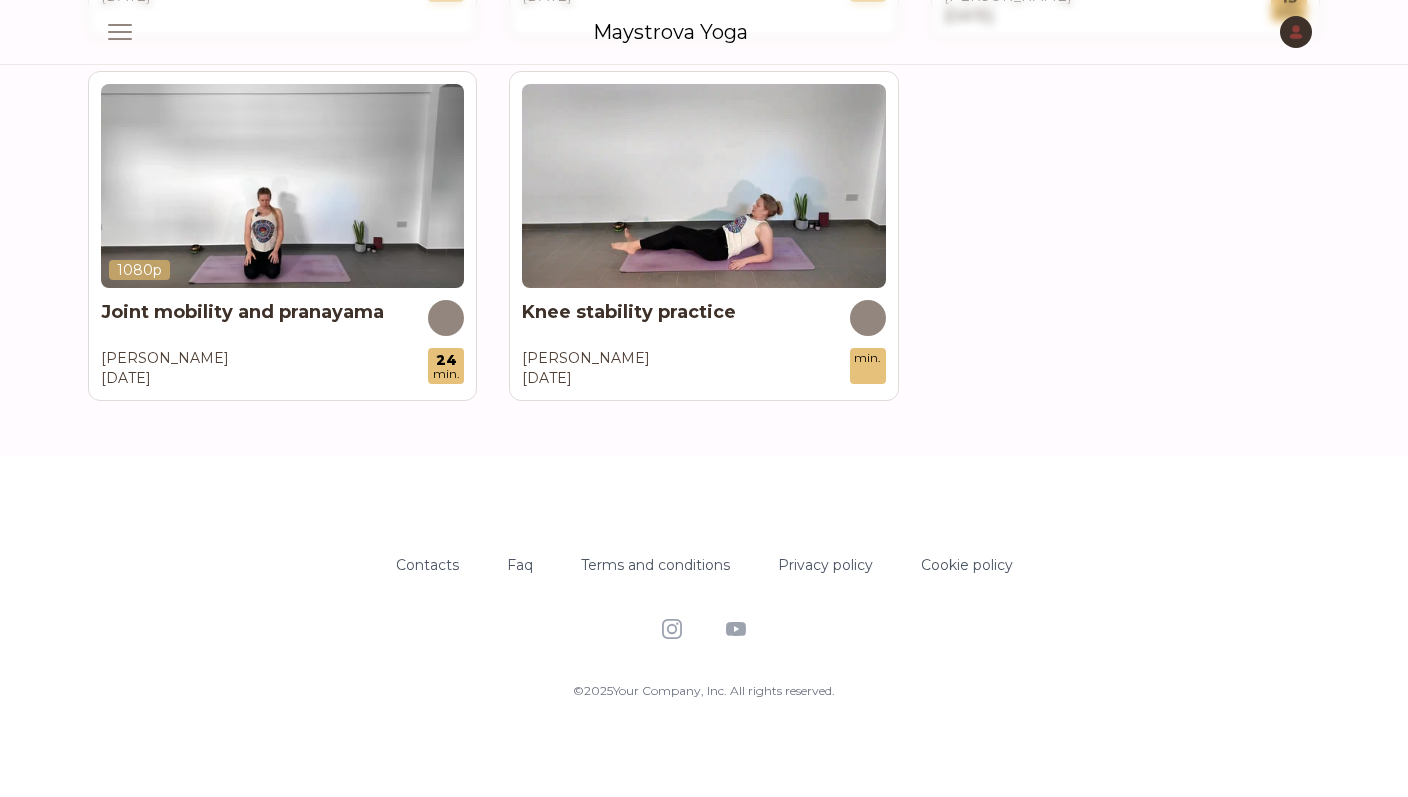 click at bounding box center [703, 186] 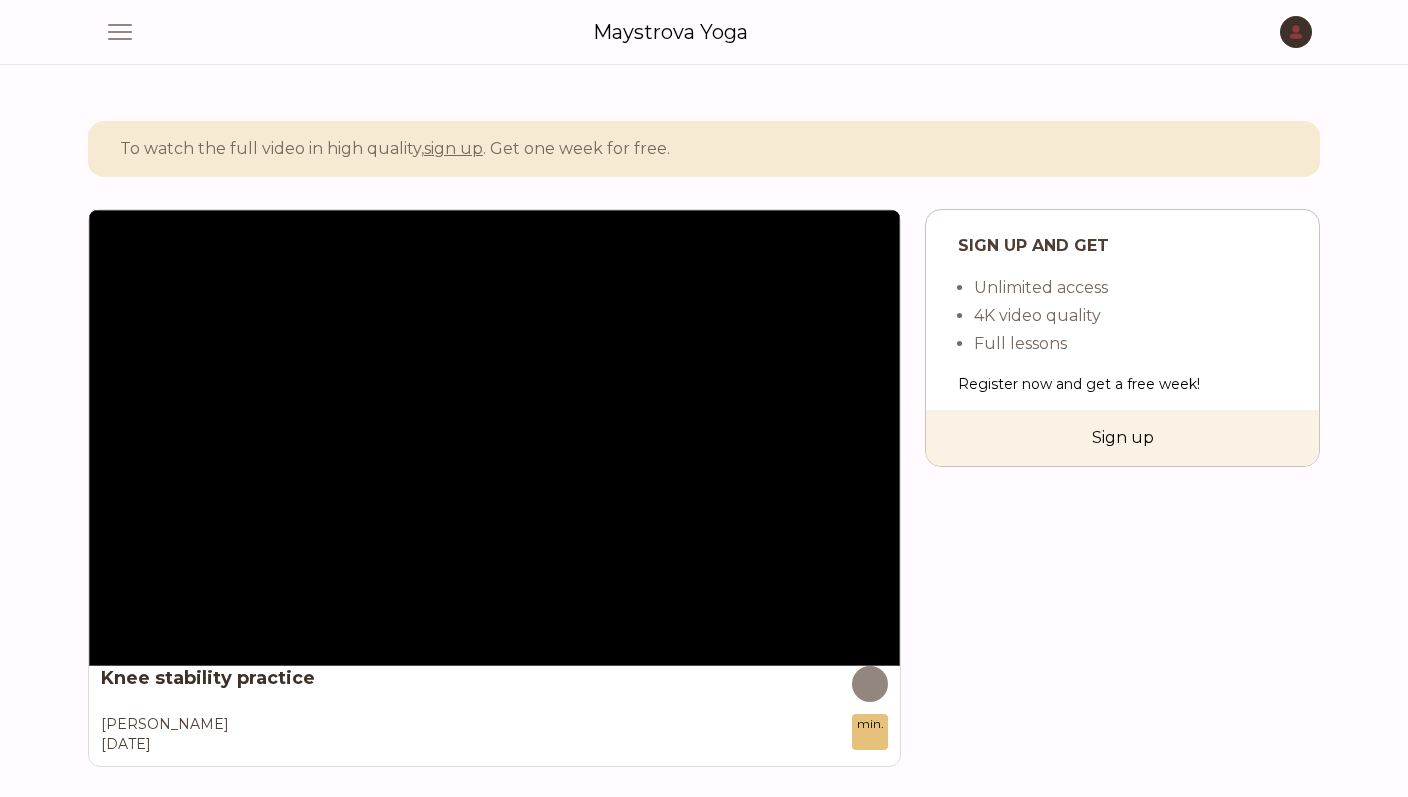 scroll, scrollTop: 0, scrollLeft: 0, axis: both 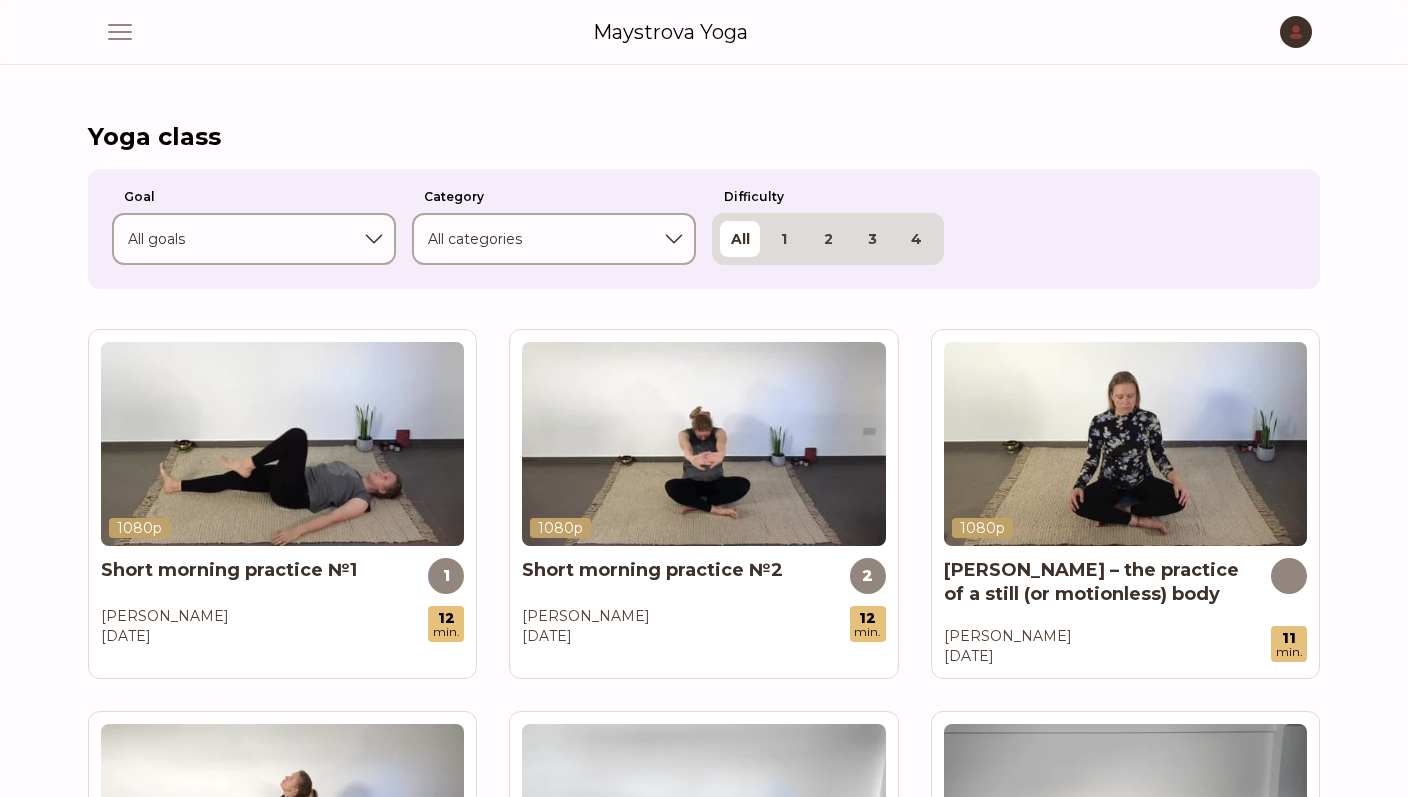 click on "Maystrova Yoga" at bounding box center [670, 32] 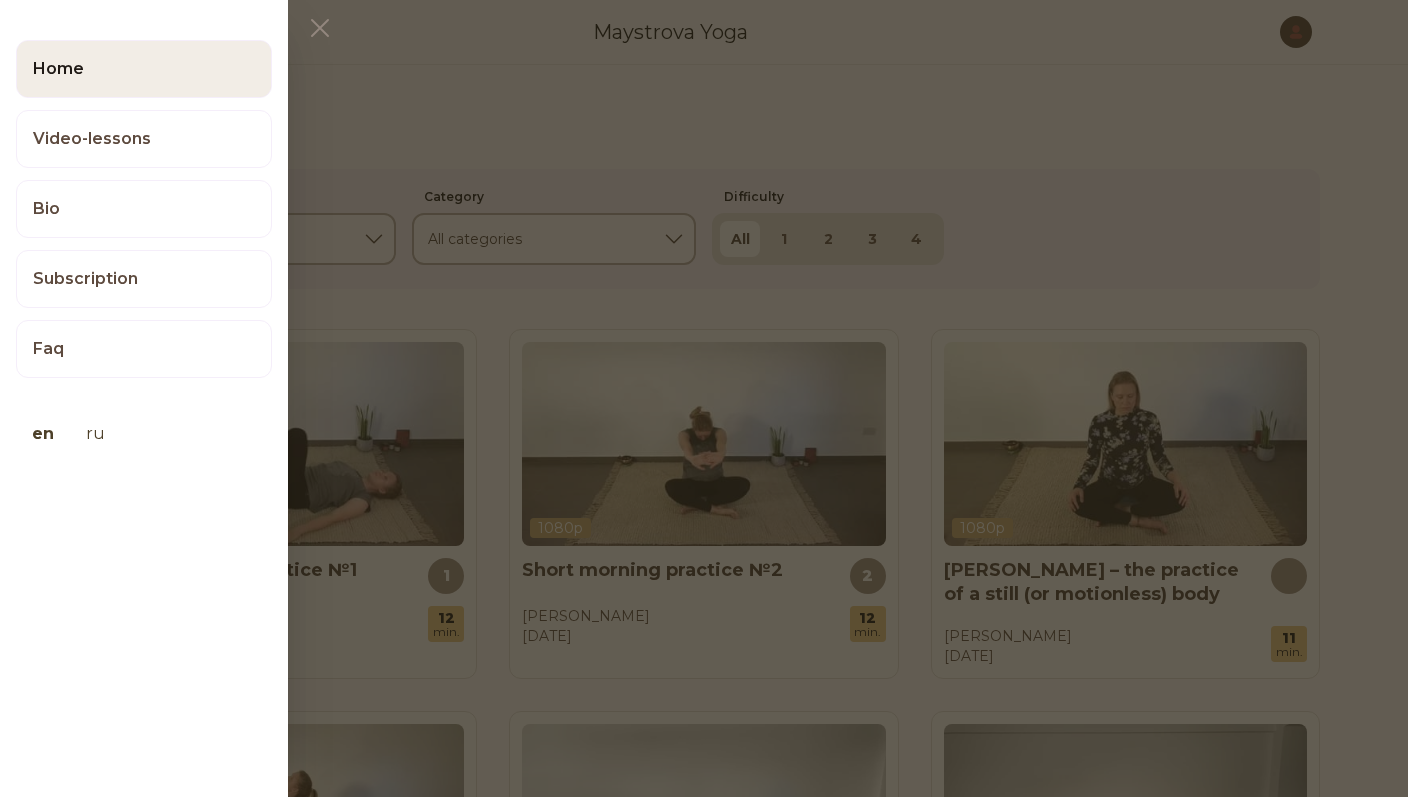 click on "Home" at bounding box center (144, 69) 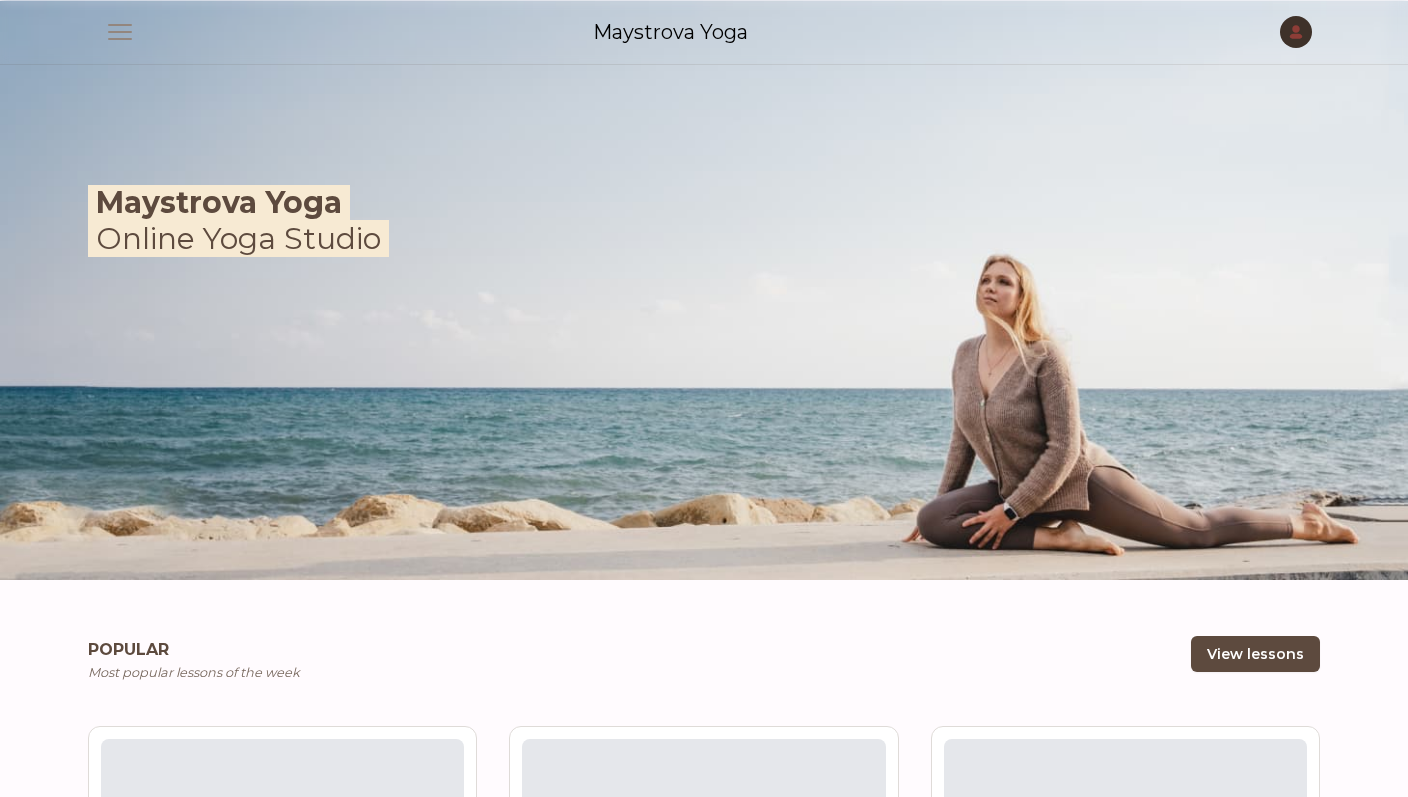 click on "Maystrova Yoga" at bounding box center [670, 32] 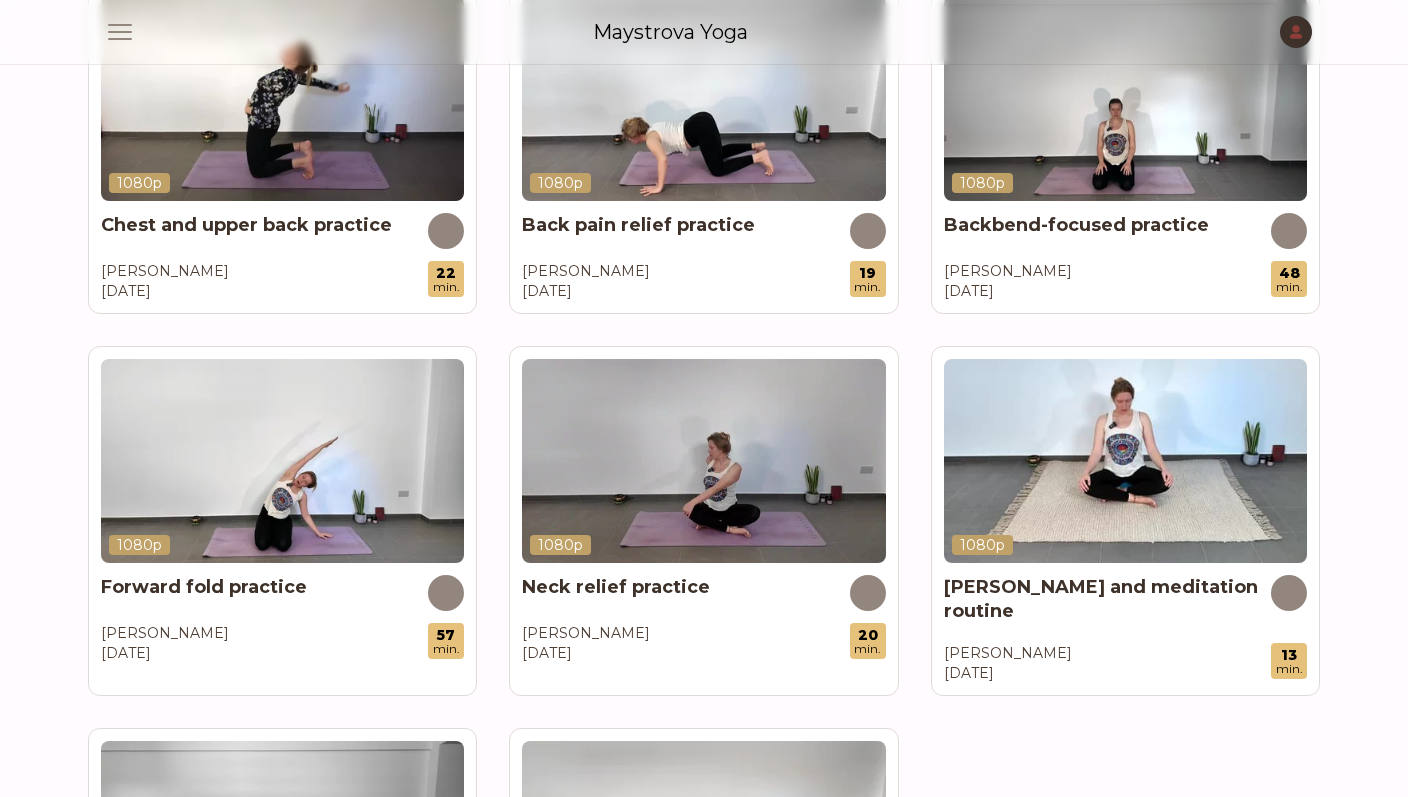 scroll, scrollTop: 1613, scrollLeft: 0, axis: vertical 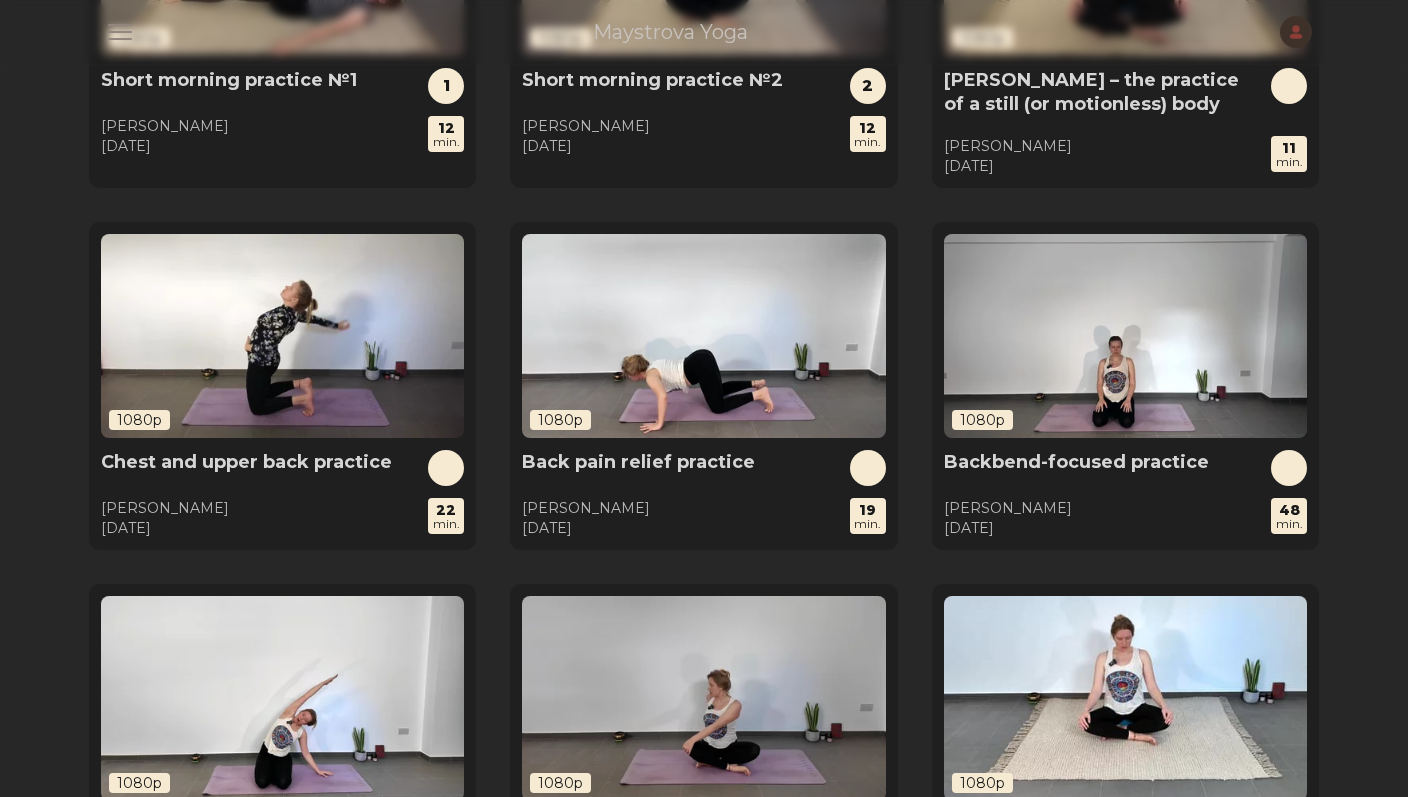 click on "1080p Short morning practice №1 1 [PERSON_NAME] [DATE] 12 min. 1080p Short morning practice №2 2 [PERSON_NAME] [DATE] 12 min. 1080p [PERSON_NAME] – the practice of a still (or motionless) body [PERSON_NAME] [DATE] 11 min. 1080p Chest and upper back practice [PERSON_NAME] [DATE] 22 min. 1080p Back pain relief practice  [PERSON_NAME] [DATE] 19 min. 1080p Backbend-focused practice [PERSON_NAME] [DATE] 48 min. 1080p Forward fold practice  [PERSON_NAME] [DATE] 57 min. 1080p Neck relief practice [PERSON_NAME] [DATE] 20 min. 1080p [PERSON_NAME] and meditation routine [PERSON_NAME] [DATE] 13 min. 1080p Joint mobility and [PERSON_NAME] [DATE] 24 min. 1080p Knee stability practice [PERSON_NAME] [DATE] 20 min." at bounding box center (704, 567) 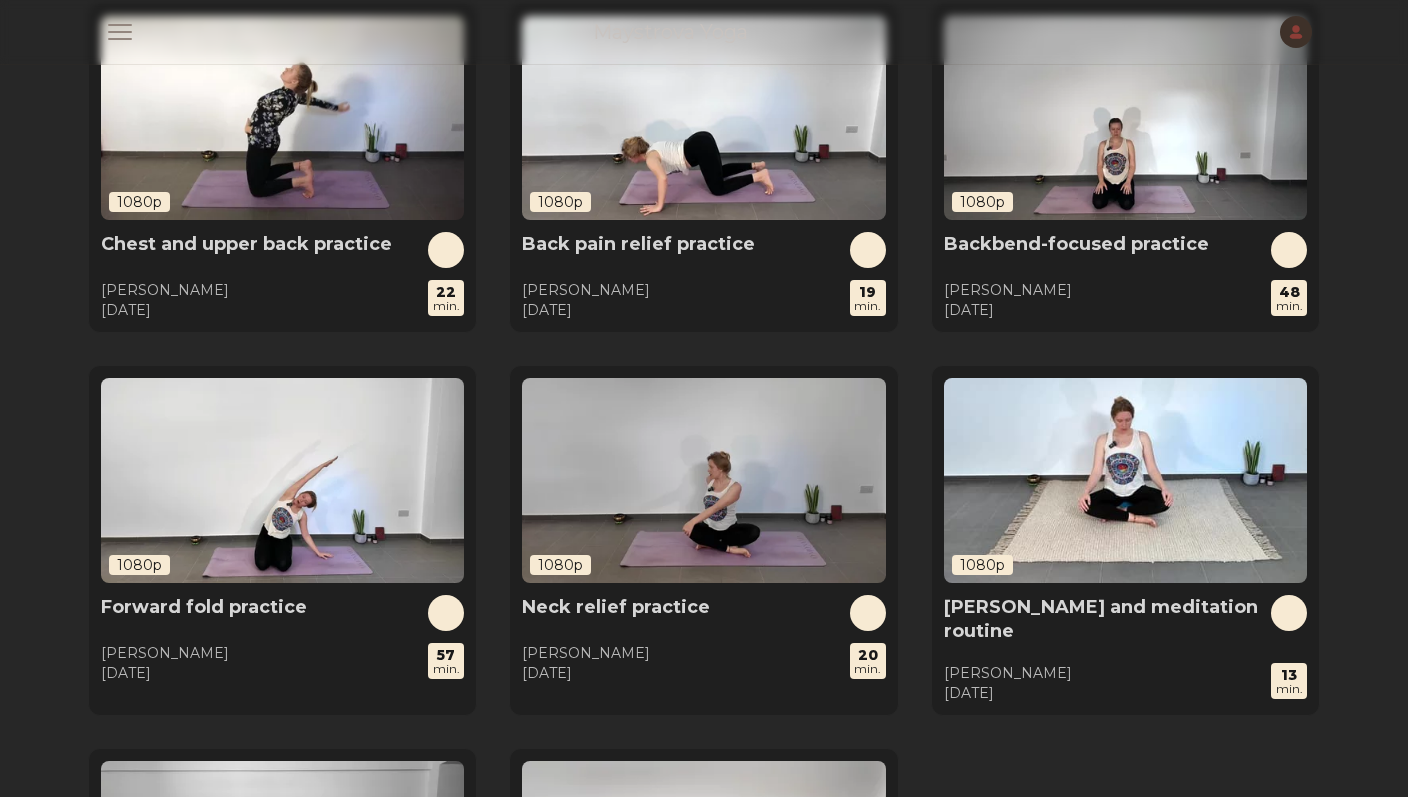scroll, scrollTop: 1111, scrollLeft: 0, axis: vertical 